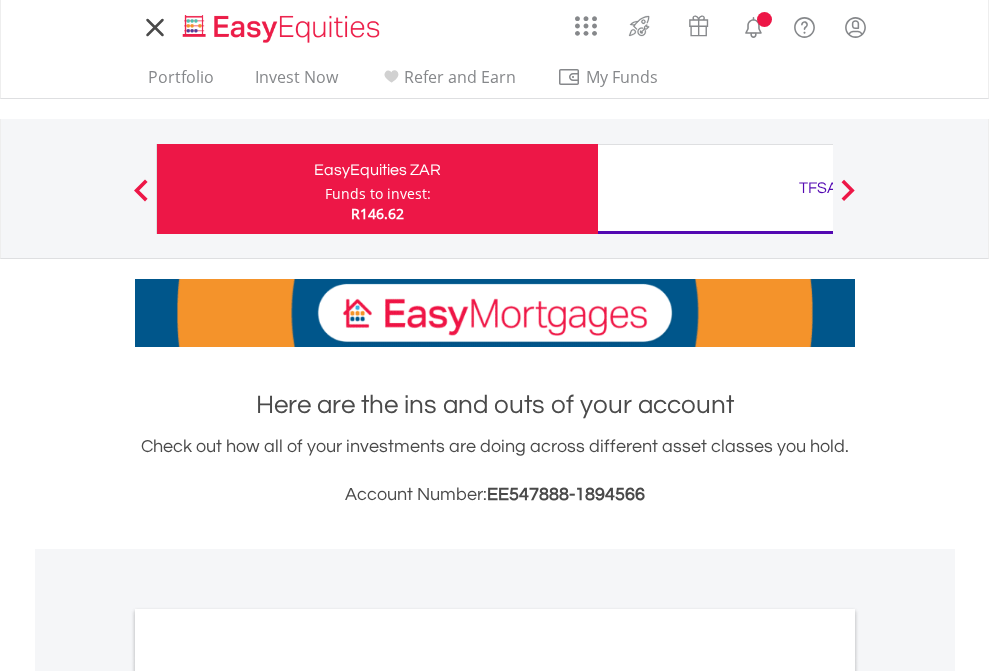 scroll, scrollTop: 0, scrollLeft: 0, axis: both 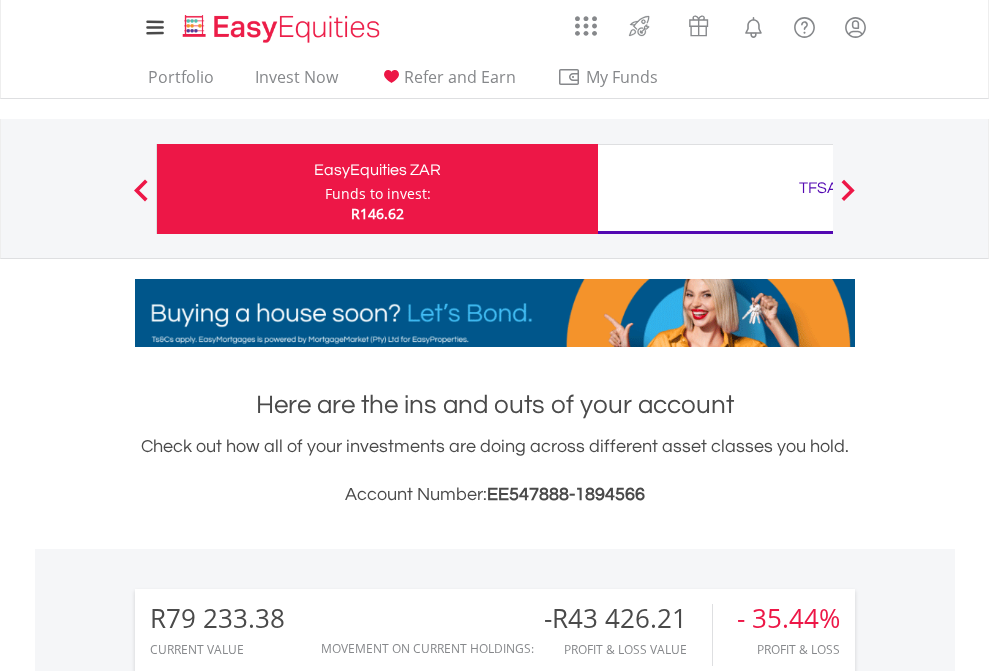 click on "Funds to invest:" at bounding box center [378, 194] 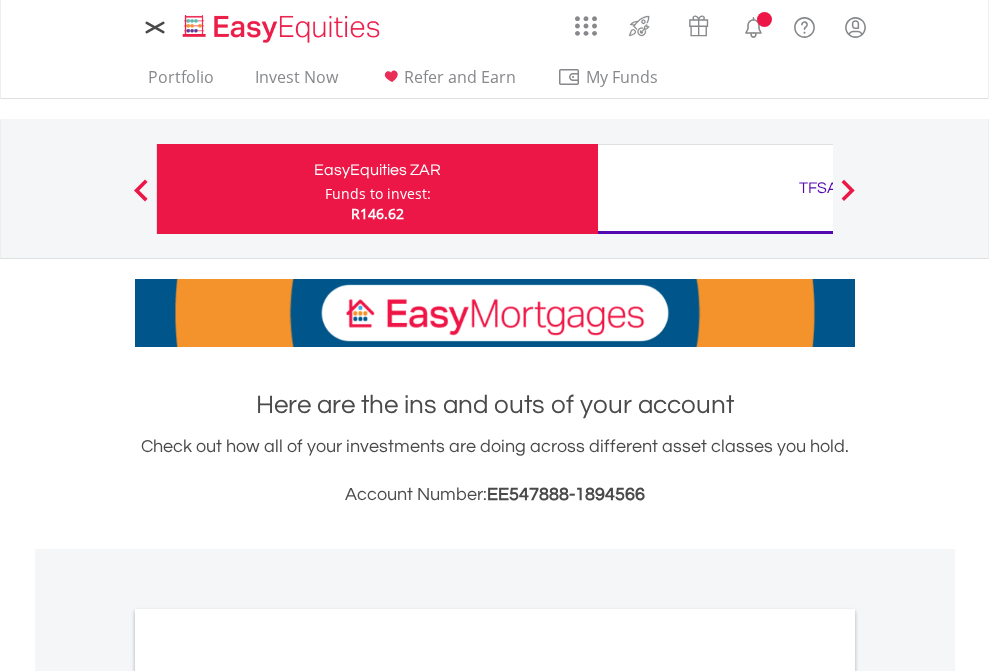 scroll, scrollTop: 0, scrollLeft: 0, axis: both 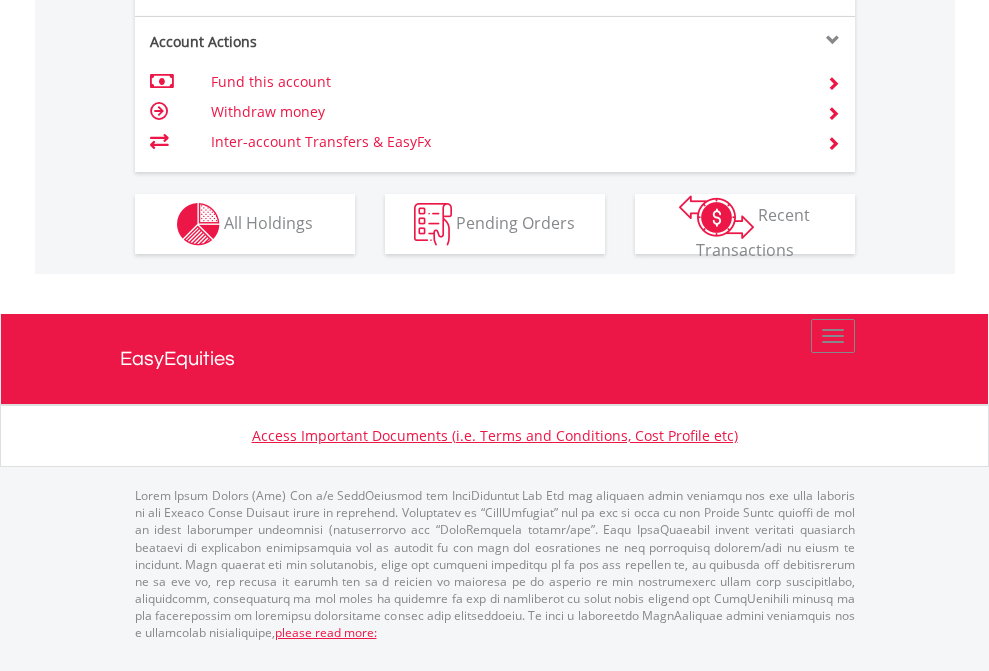 click on "Investment types" at bounding box center (706, -337) 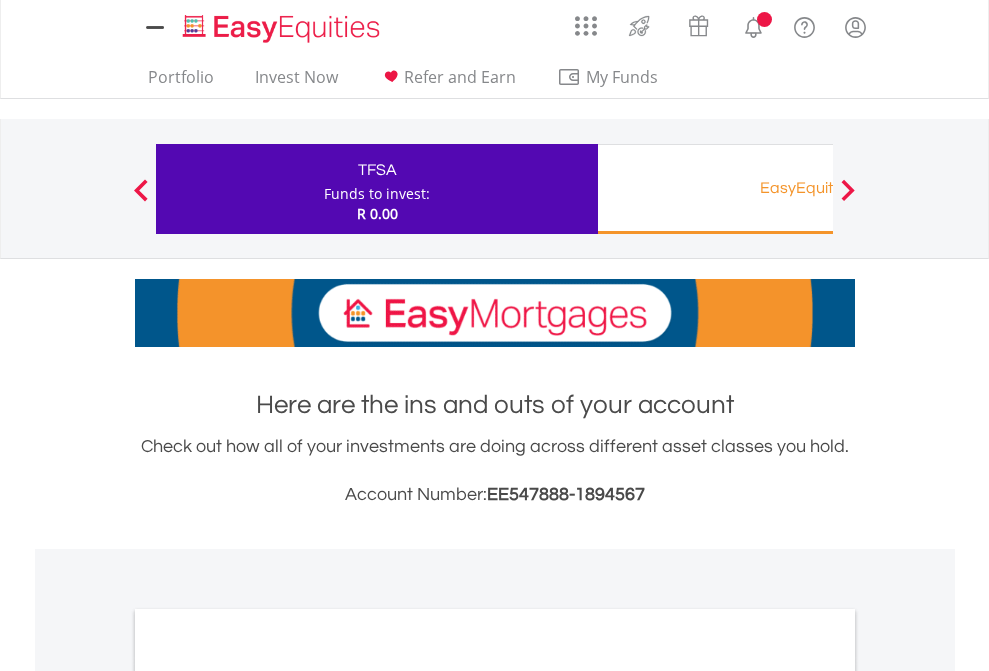 scroll, scrollTop: 0, scrollLeft: 0, axis: both 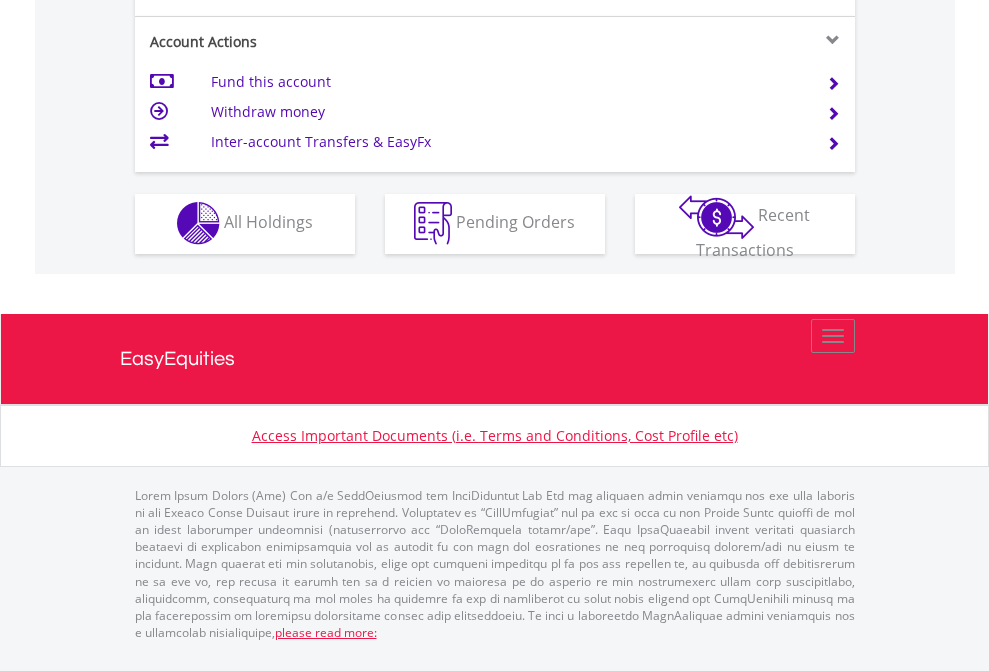 click on "Investment types" at bounding box center (706, -353) 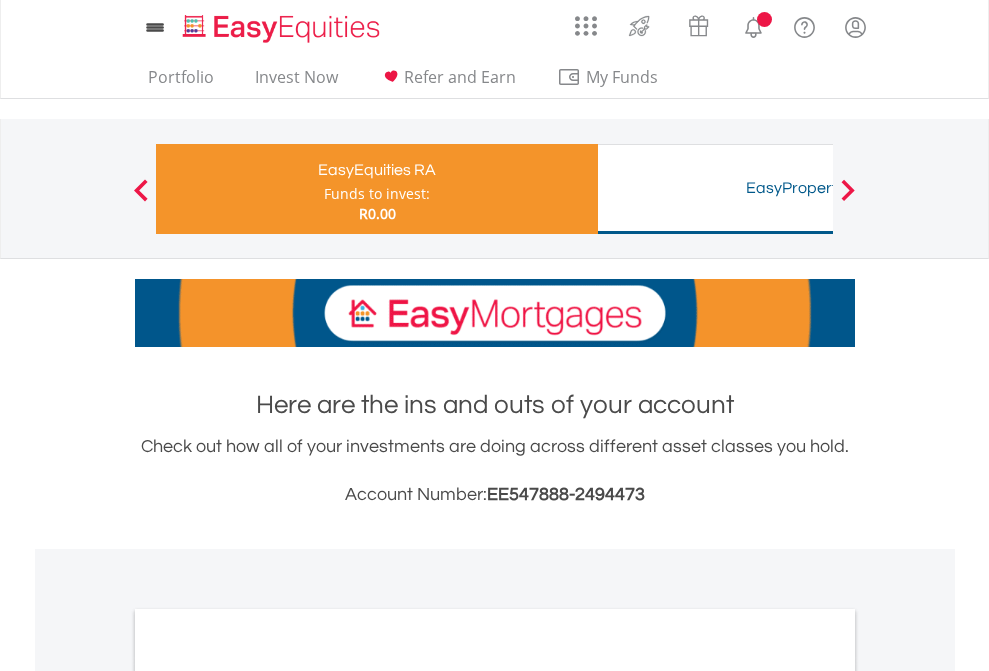 scroll, scrollTop: 0, scrollLeft: 0, axis: both 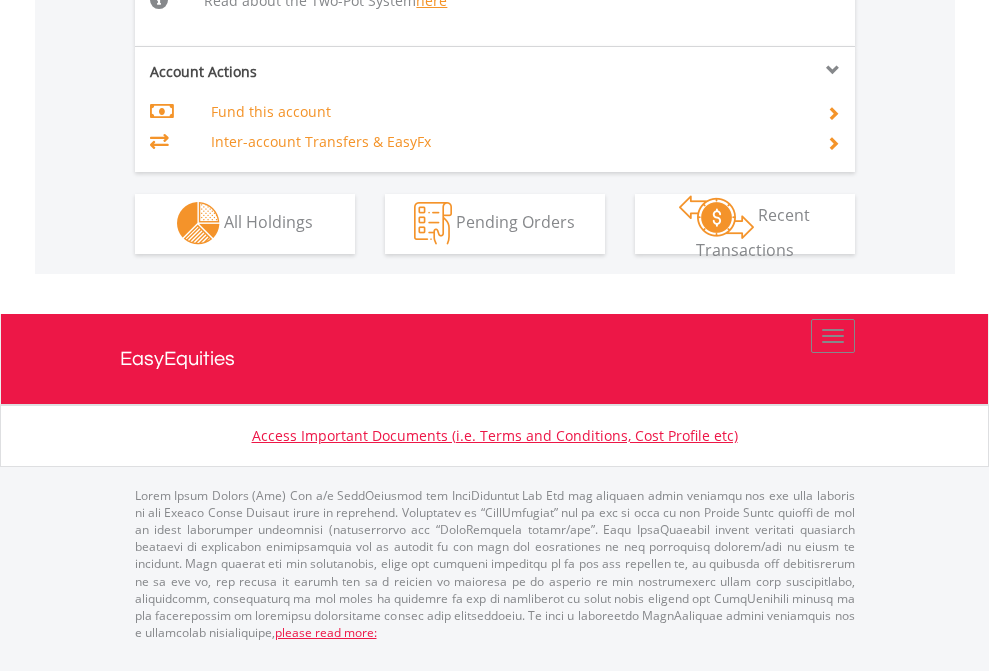 click on "Investment types" at bounding box center (706, -534) 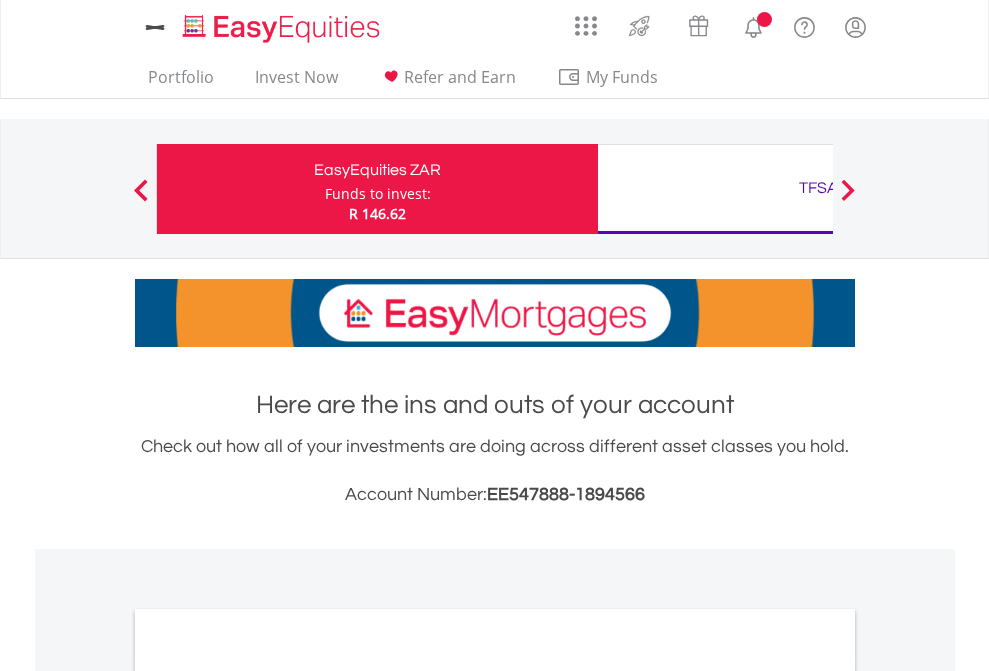 scroll, scrollTop: 1202, scrollLeft: 0, axis: vertical 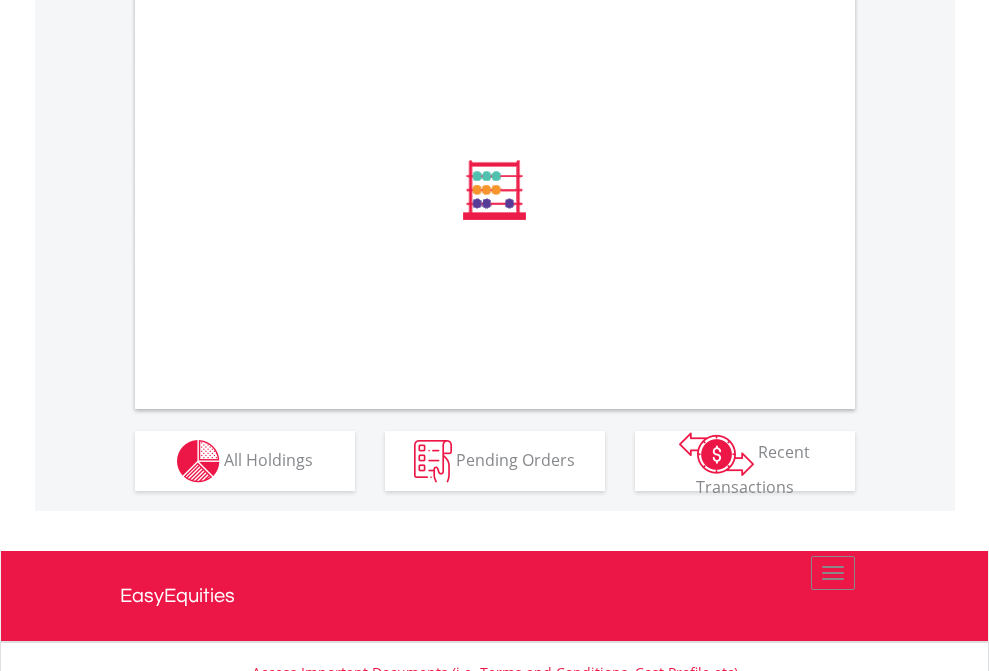 click on "All Holdings" at bounding box center (268, 459) 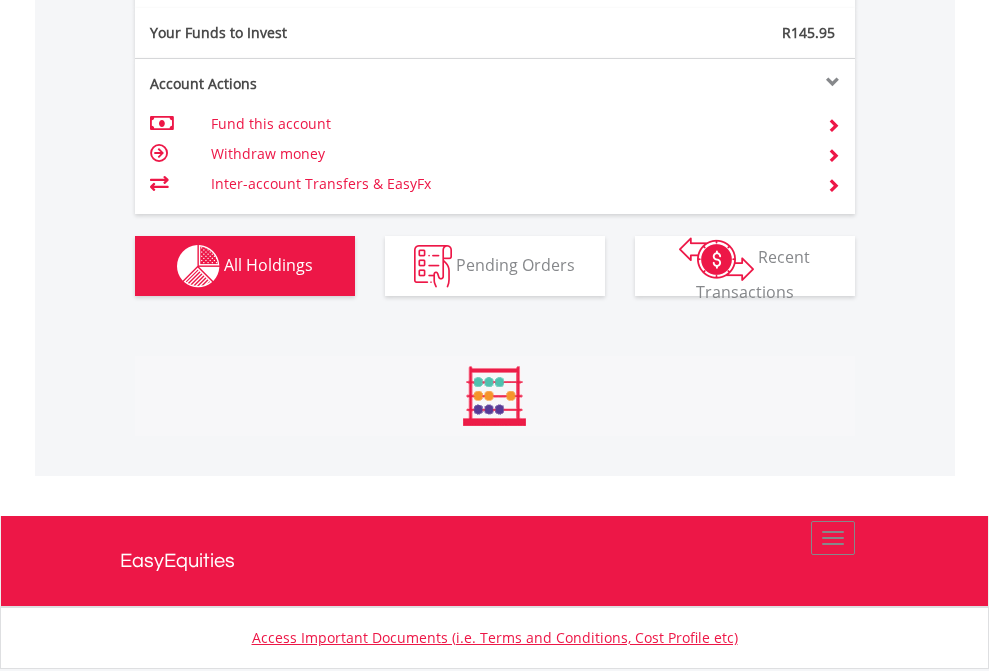 scroll, scrollTop: 999808, scrollLeft: 999687, axis: both 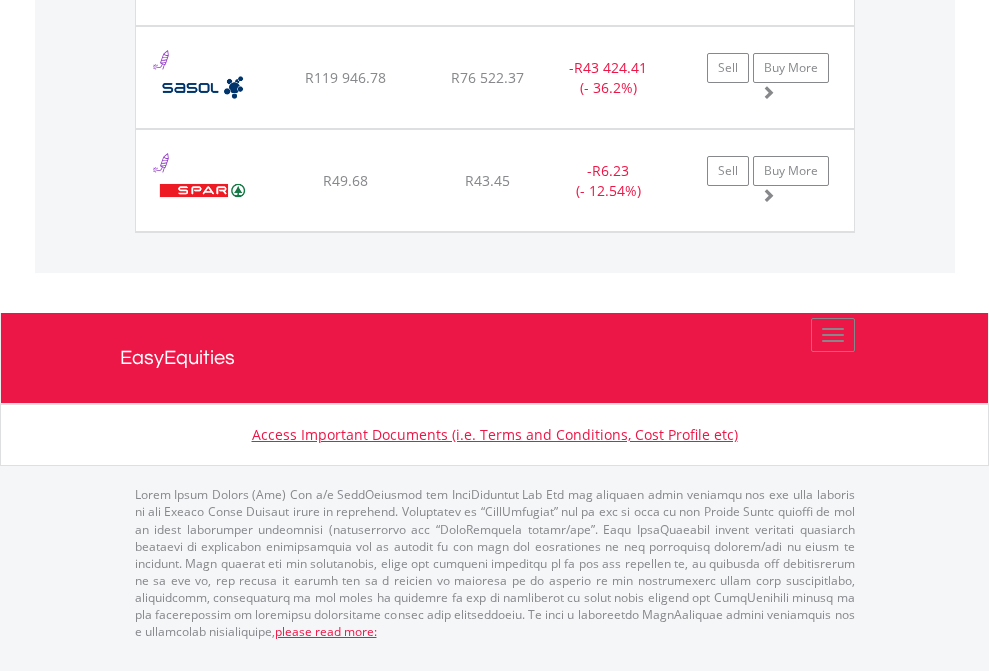 click on "TFSA" at bounding box center [818, -1751] 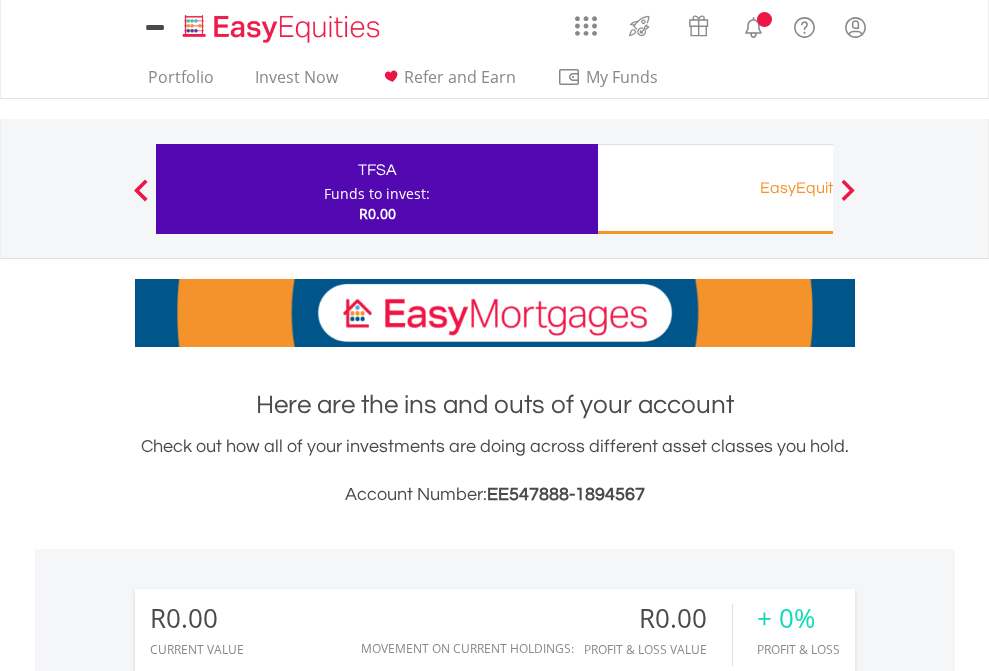 scroll, scrollTop: 1486, scrollLeft: 0, axis: vertical 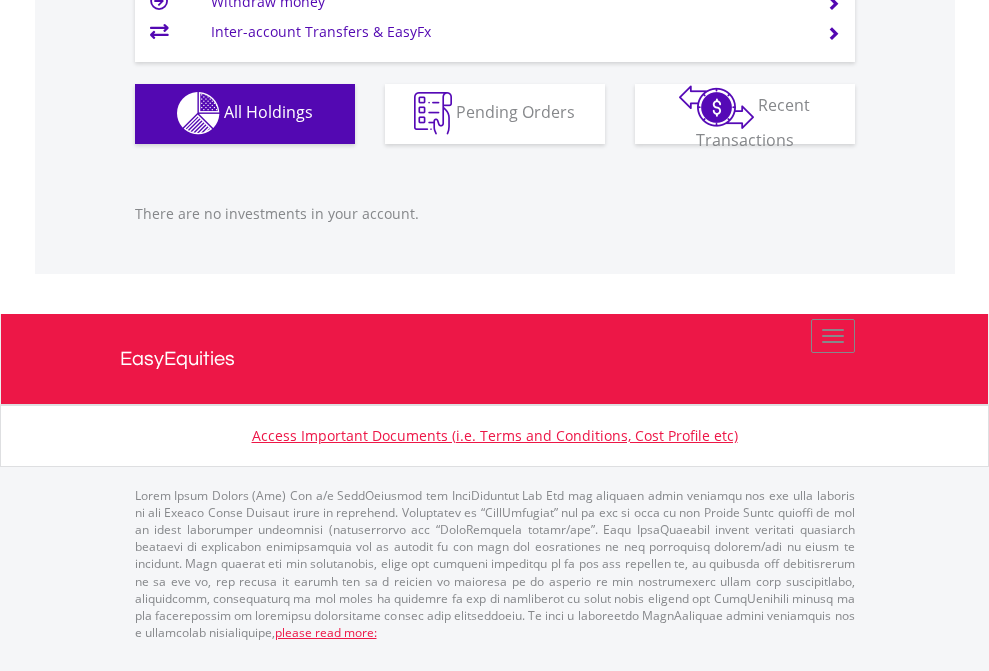 click on "EasyEquities RA" at bounding box center (818, -1142) 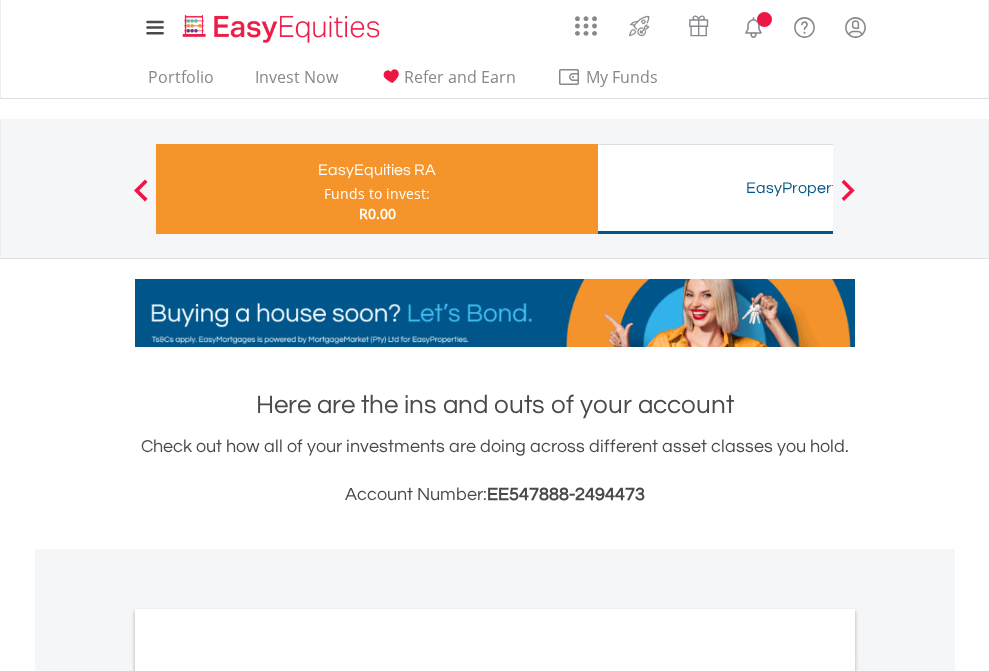 scroll, scrollTop: 0, scrollLeft: 0, axis: both 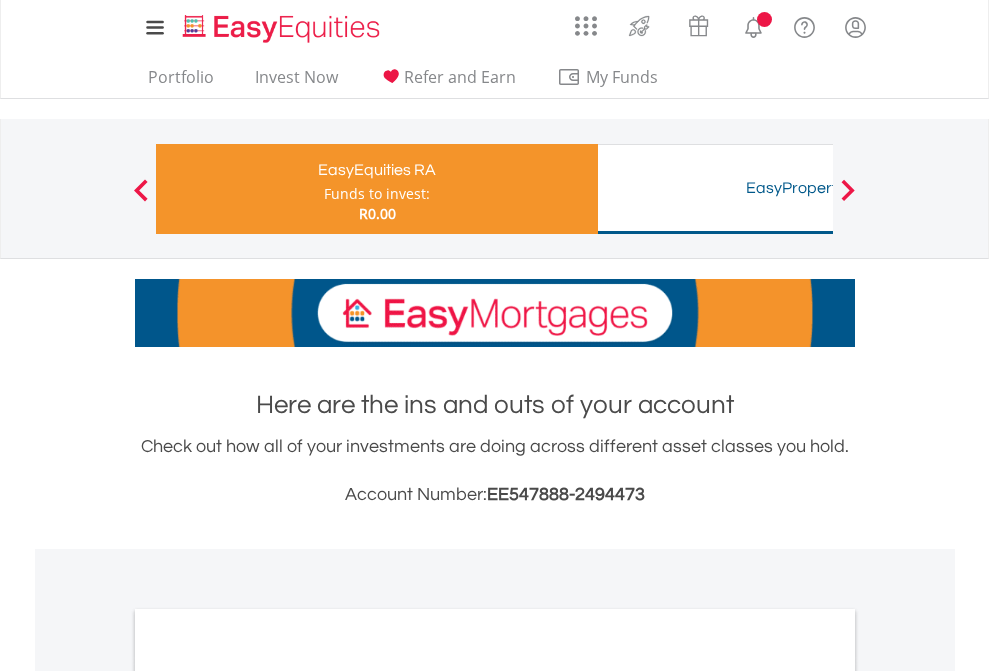 click on "All Holdings" at bounding box center (268, 1066) 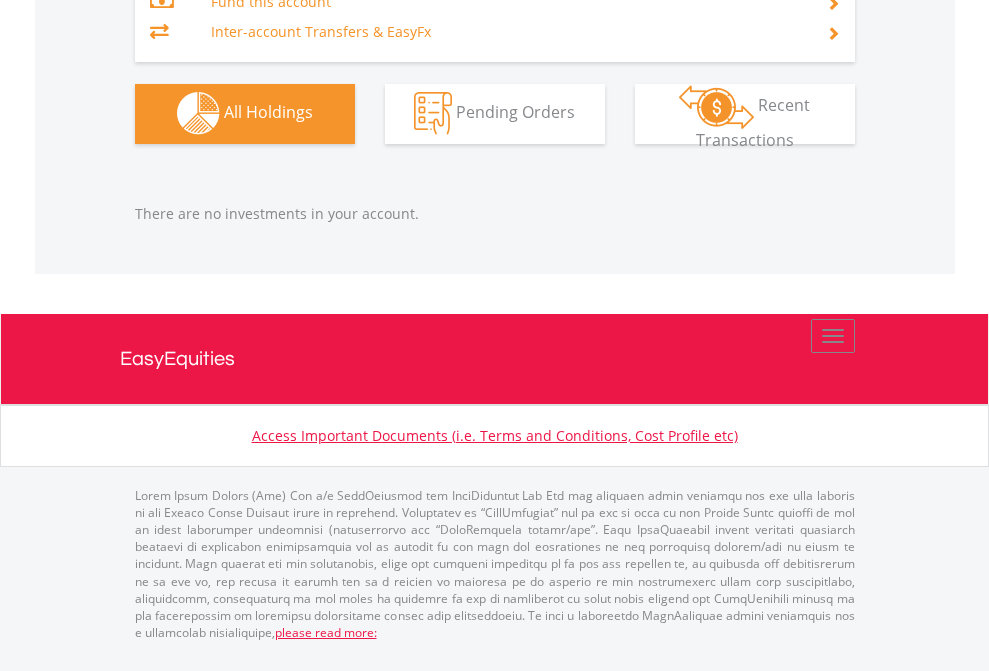 scroll, scrollTop: 2040, scrollLeft: 0, axis: vertical 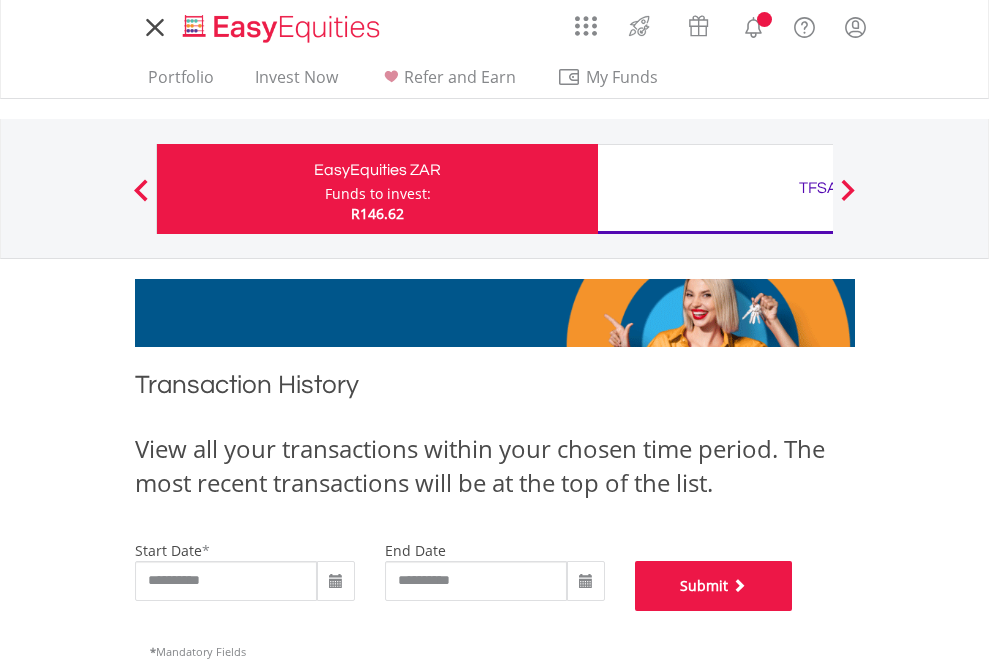 click on "Submit" at bounding box center [714, 586] 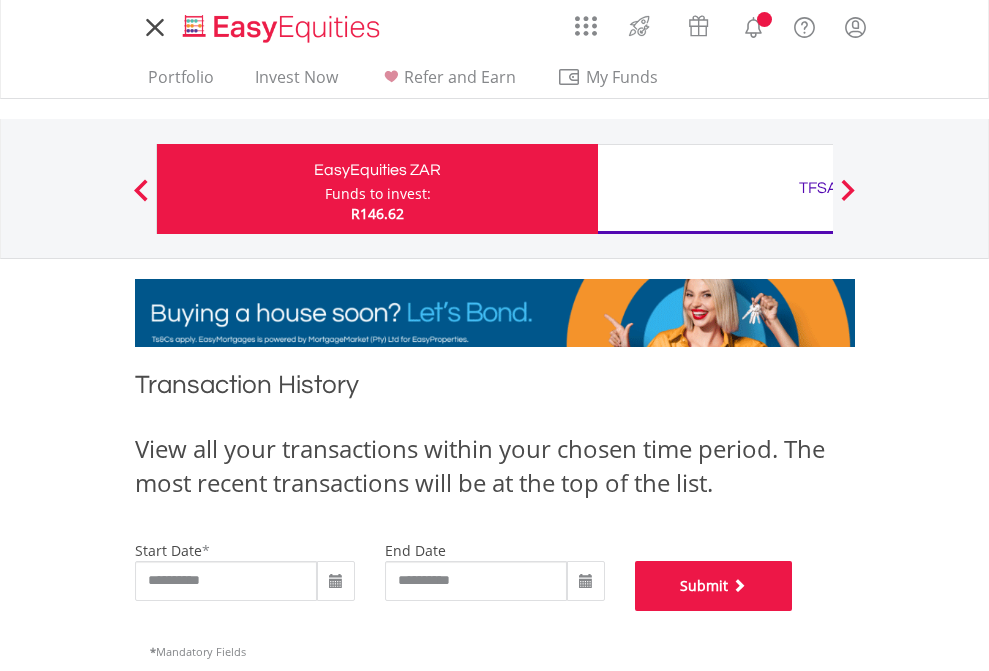 scroll, scrollTop: 811, scrollLeft: 0, axis: vertical 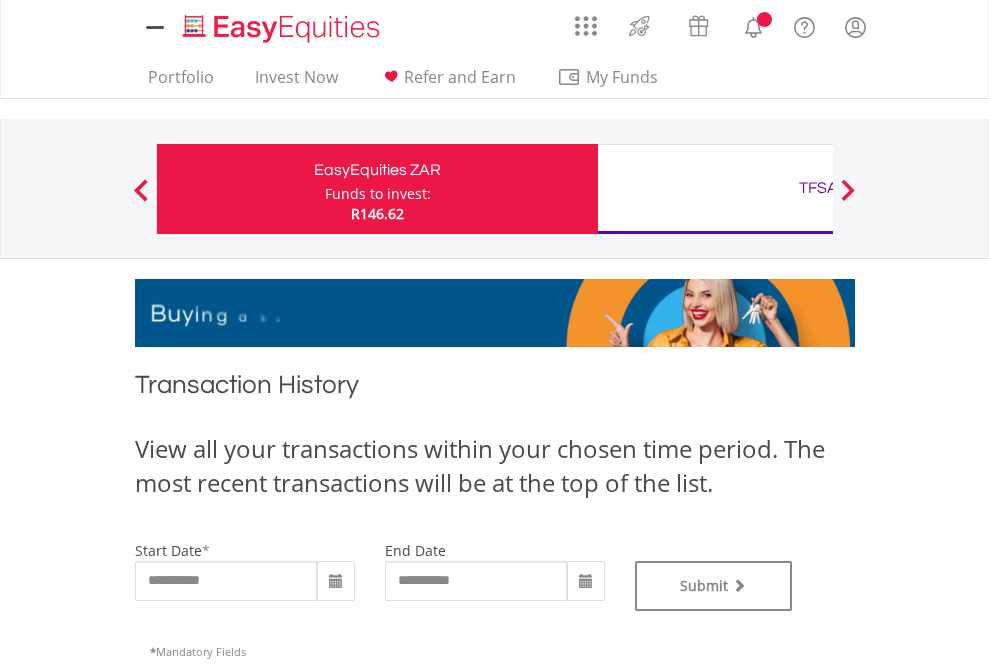 click on "TFSA" at bounding box center [818, 188] 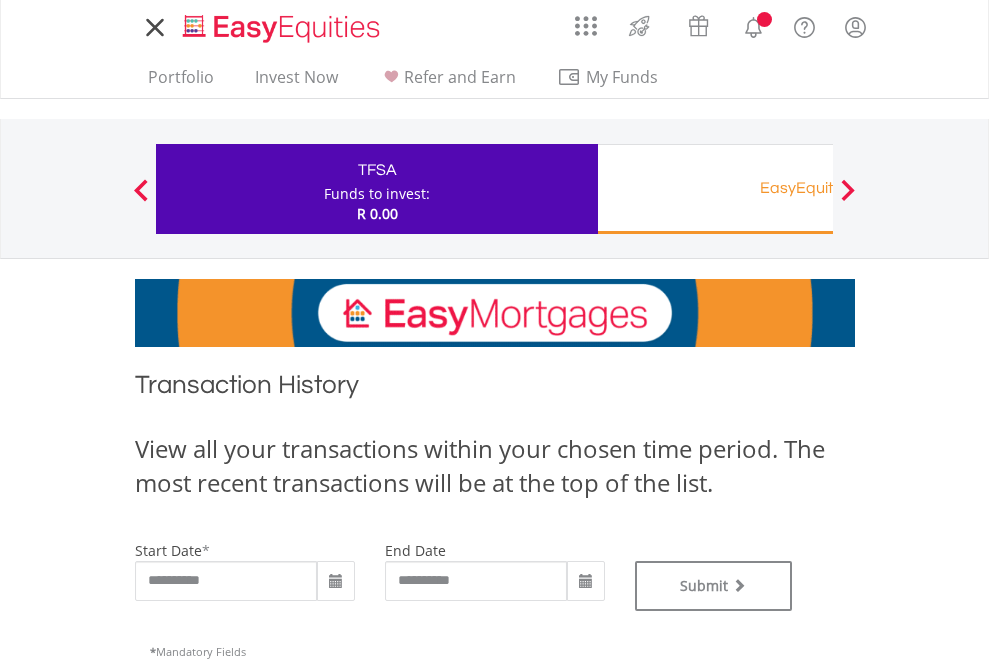 scroll, scrollTop: 0, scrollLeft: 0, axis: both 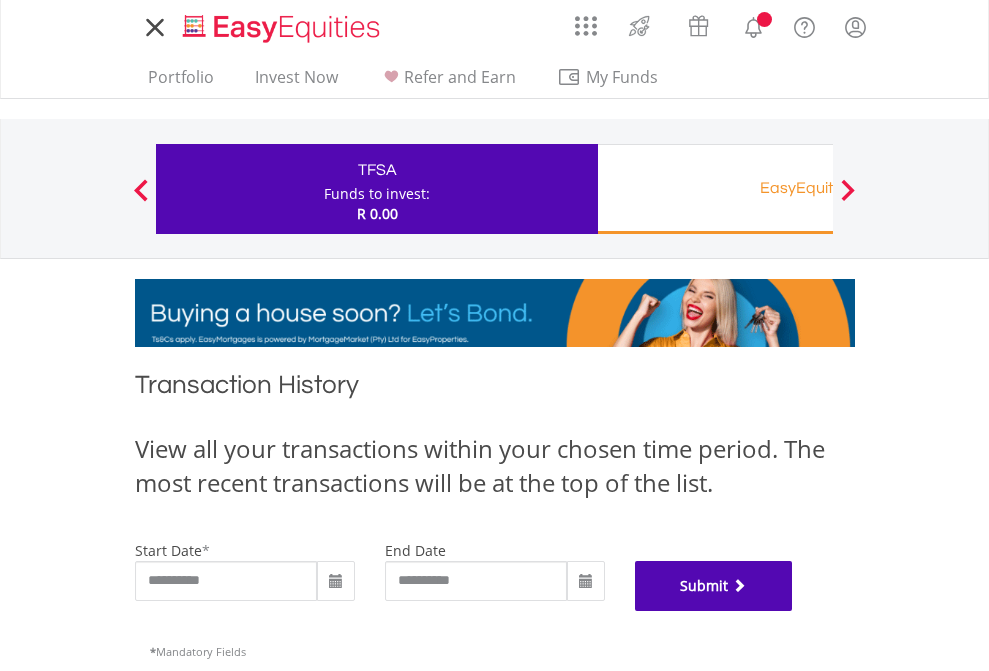 click on "Submit" at bounding box center (714, 586) 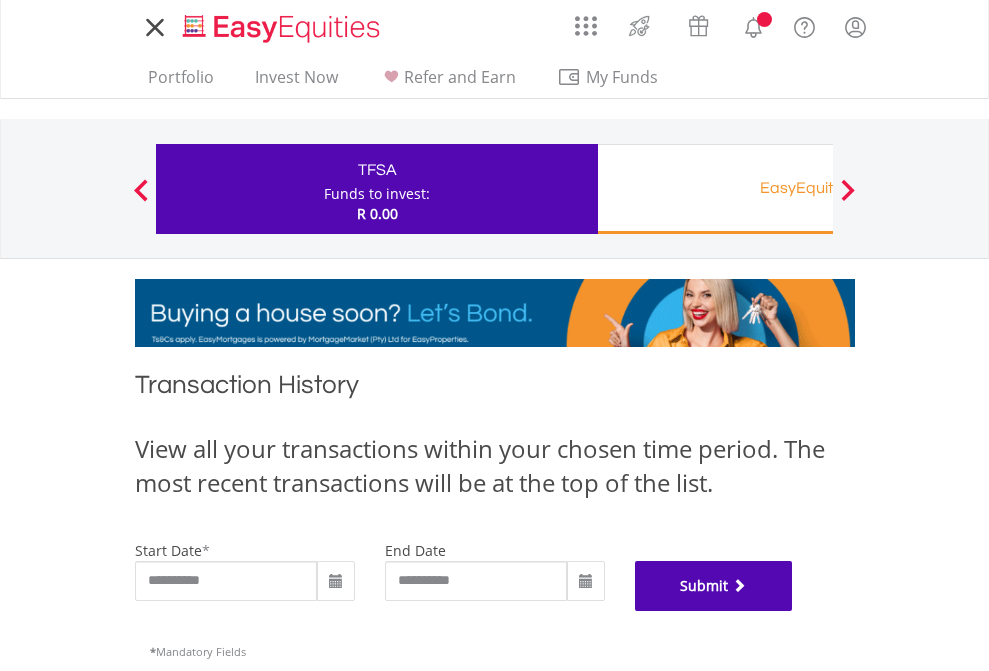 scroll, scrollTop: 811, scrollLeft: 0, axis: vertical 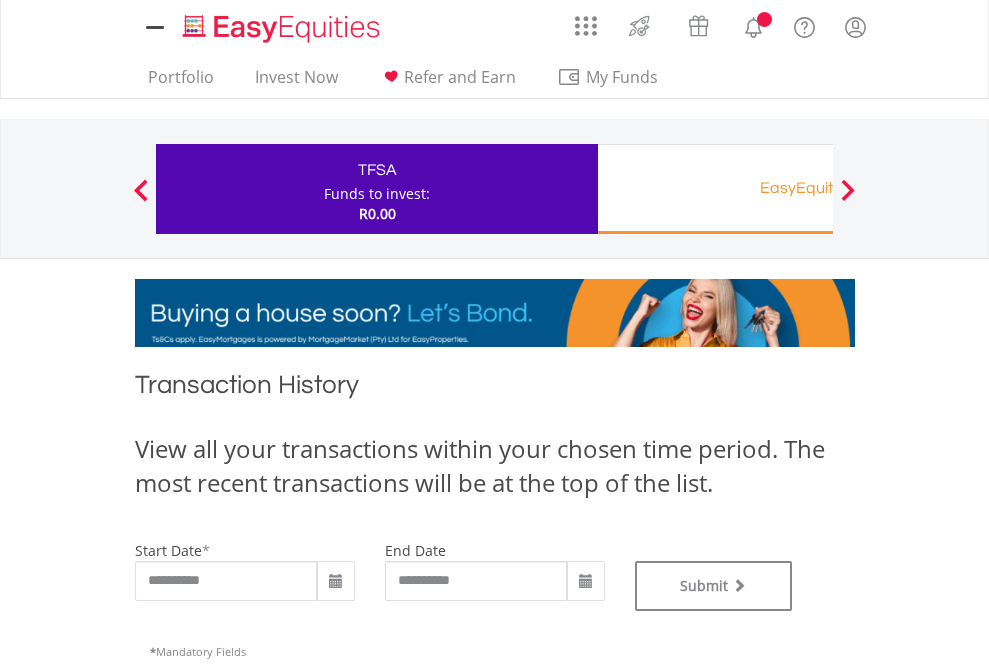 click on "EasyEquities RA" at bounding box center (818, 188) 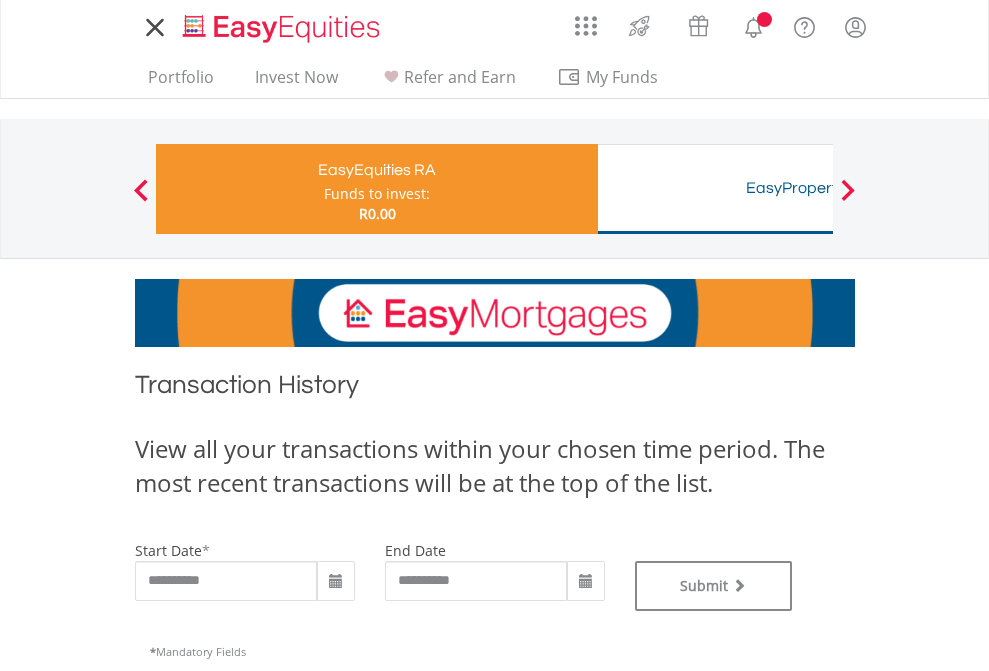 scroll, scrollTop: 0, scrollLeft: 0, axis: both 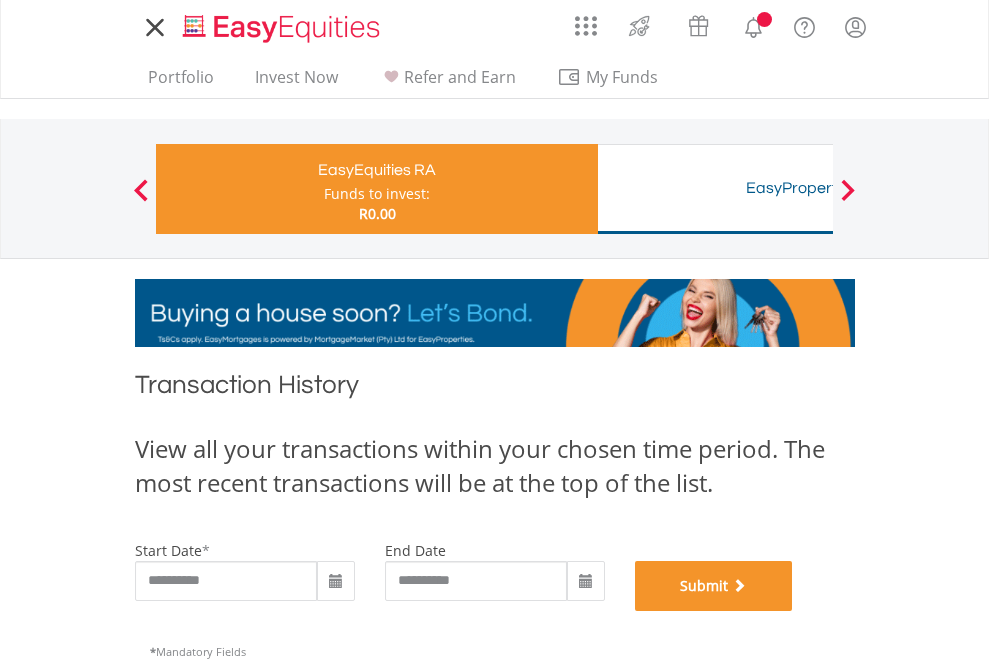 click on "Submit" at bounding box center [714, 586] 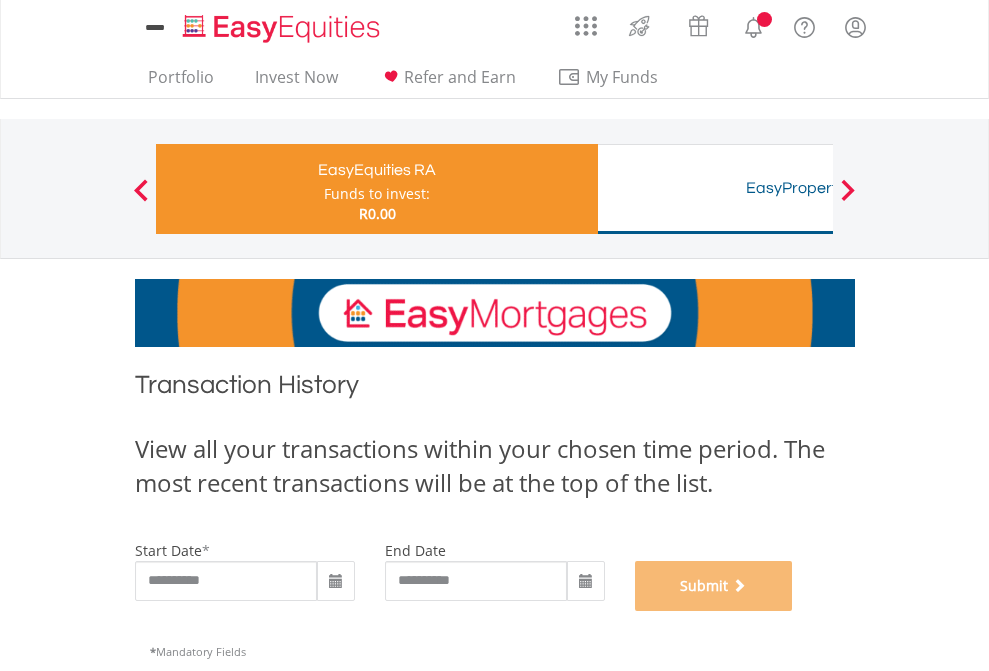 scroll, scrollTop: 811, scrollLeft: 0, axis: vertical 